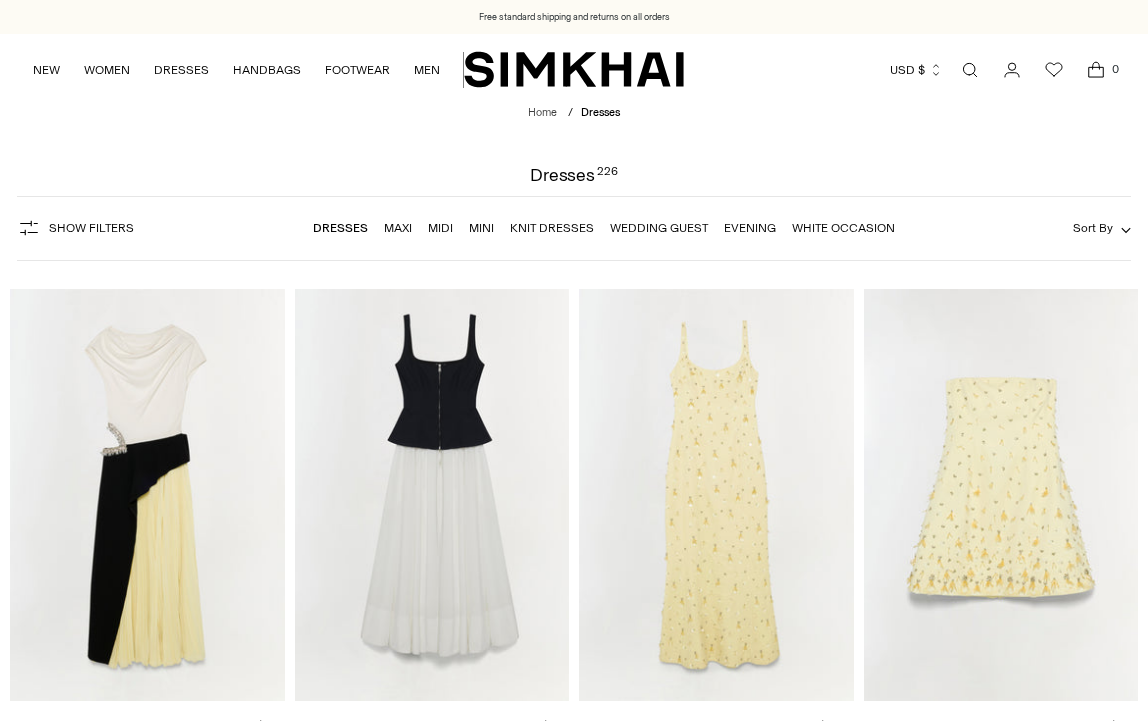 scroll, scrollTop: 0, scrollLeft: 0, axis: both 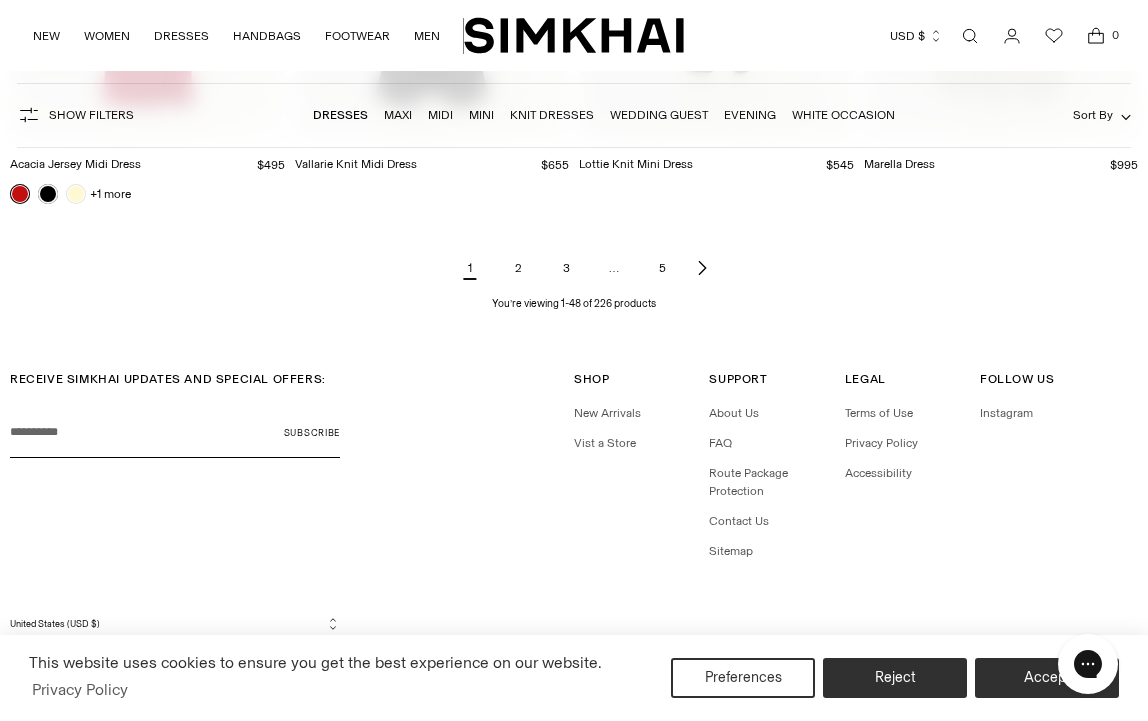 click on "2" at bounding box center [518, 268] 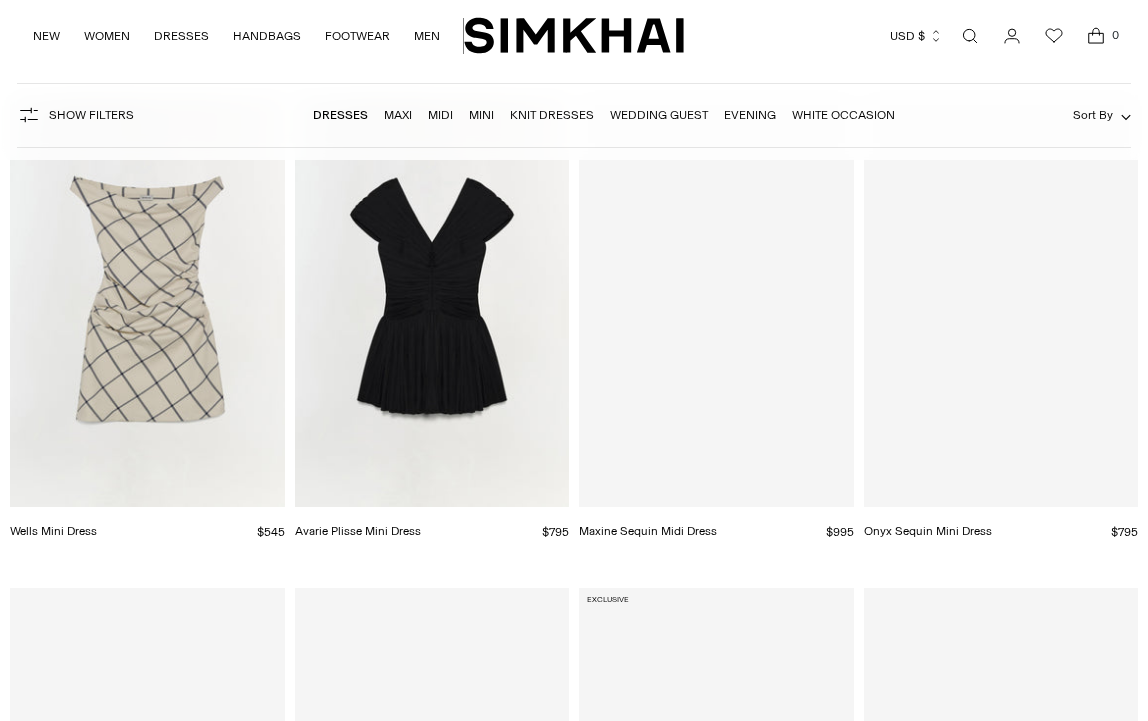 scroll, scrollTop: 205, scrollLeft: 0, axis: vertical 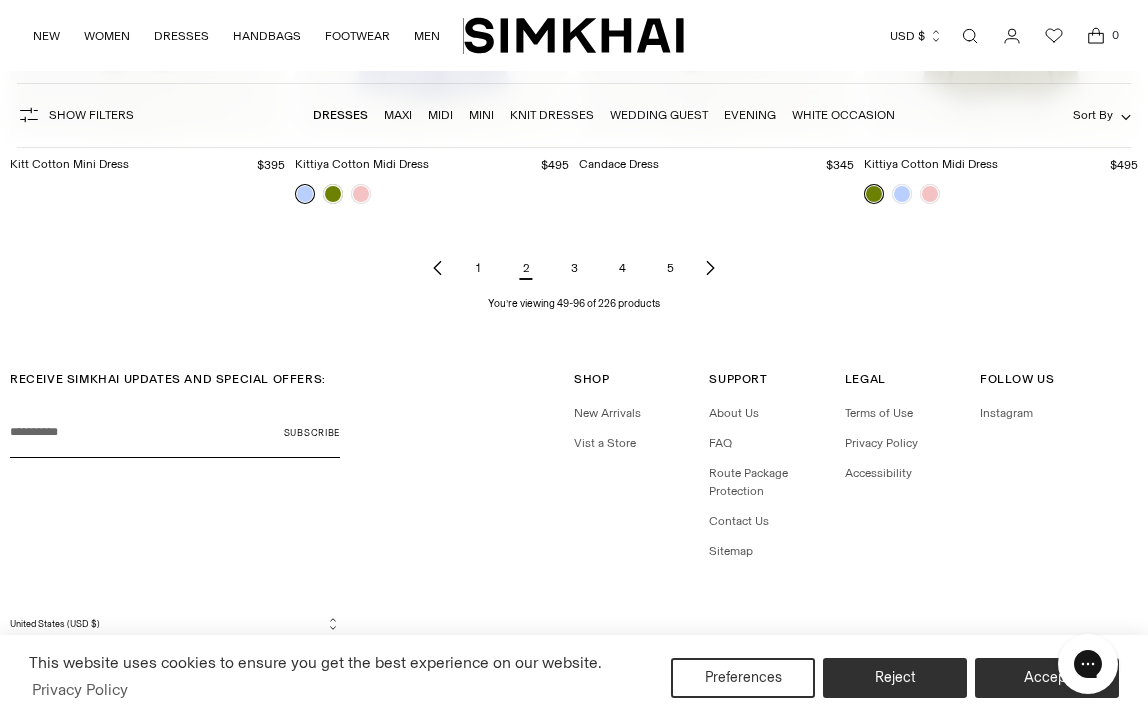 click at bounding box center (710, 268) 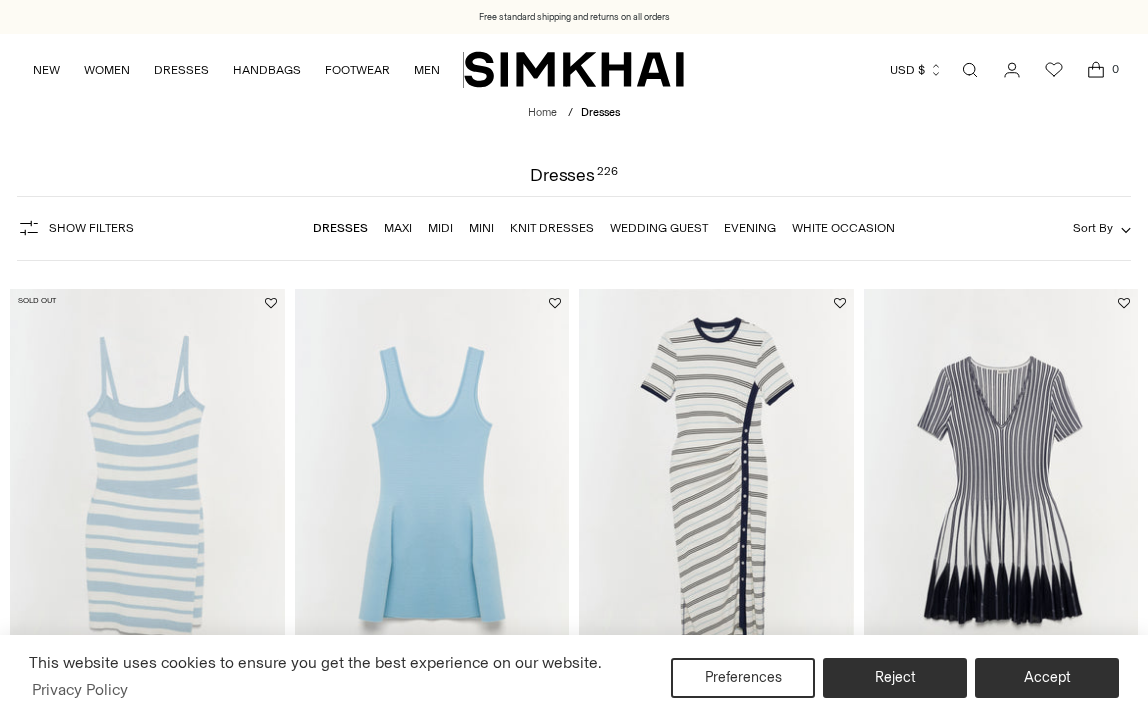 scroll, scrollTop: 210, scrollLeft: 0, axis: vertical 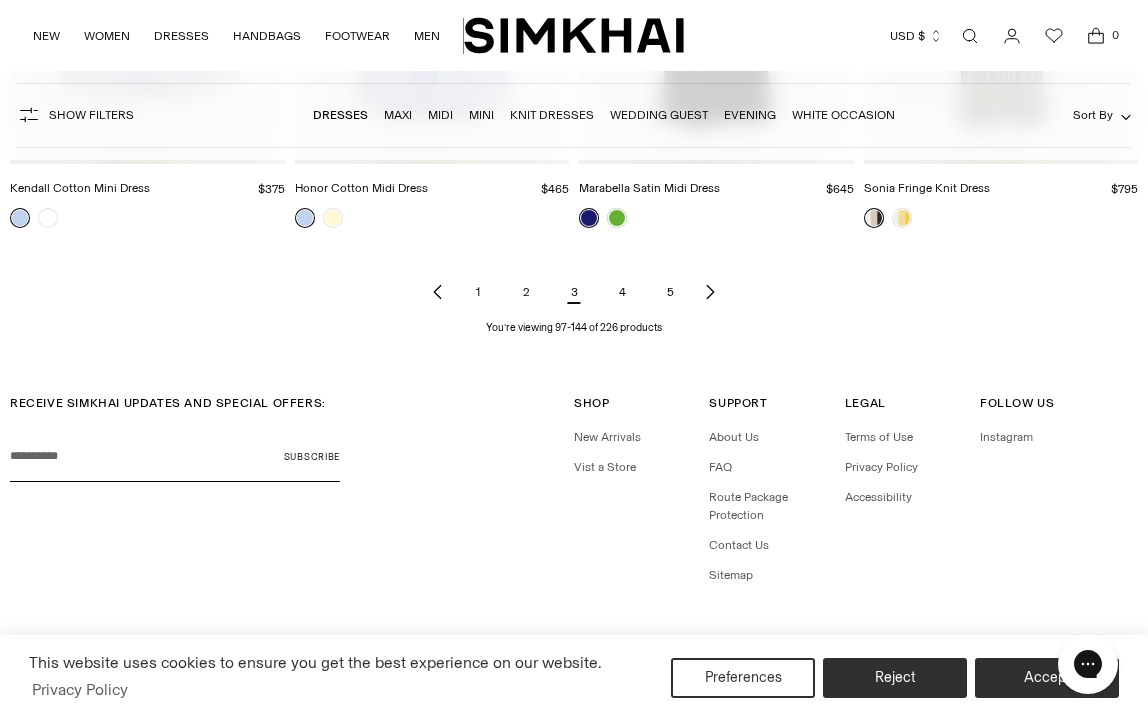 click 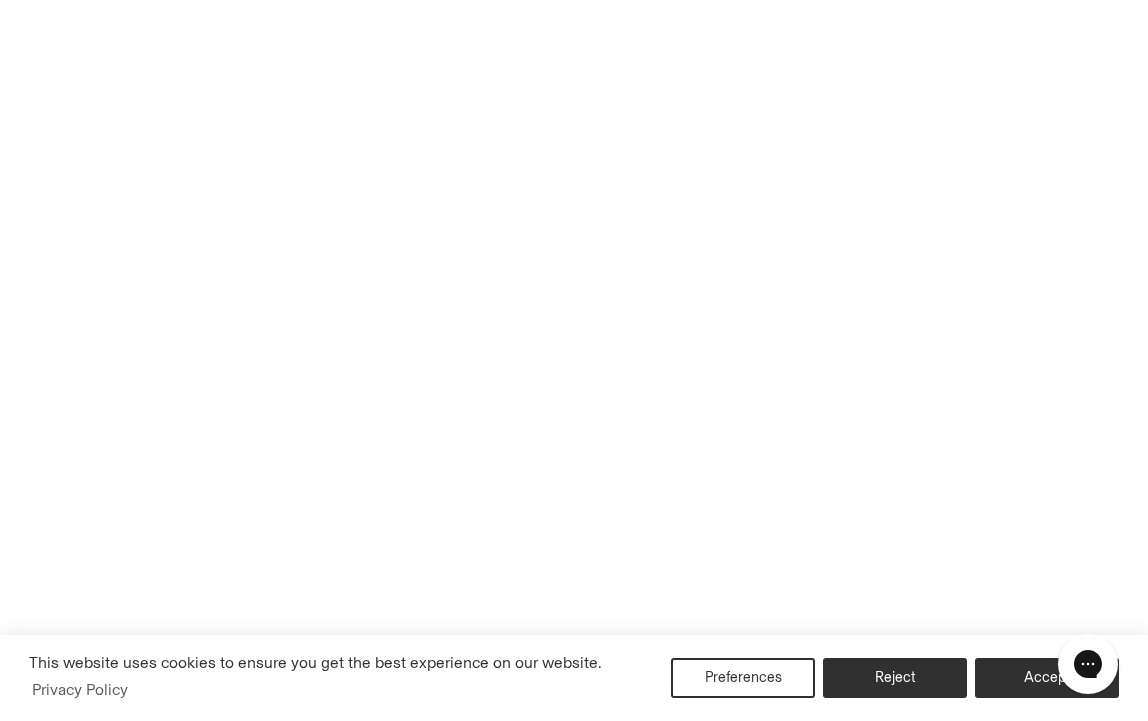 scroll, scrollTop: 6137, scrollLeft: 0, axis: vertical 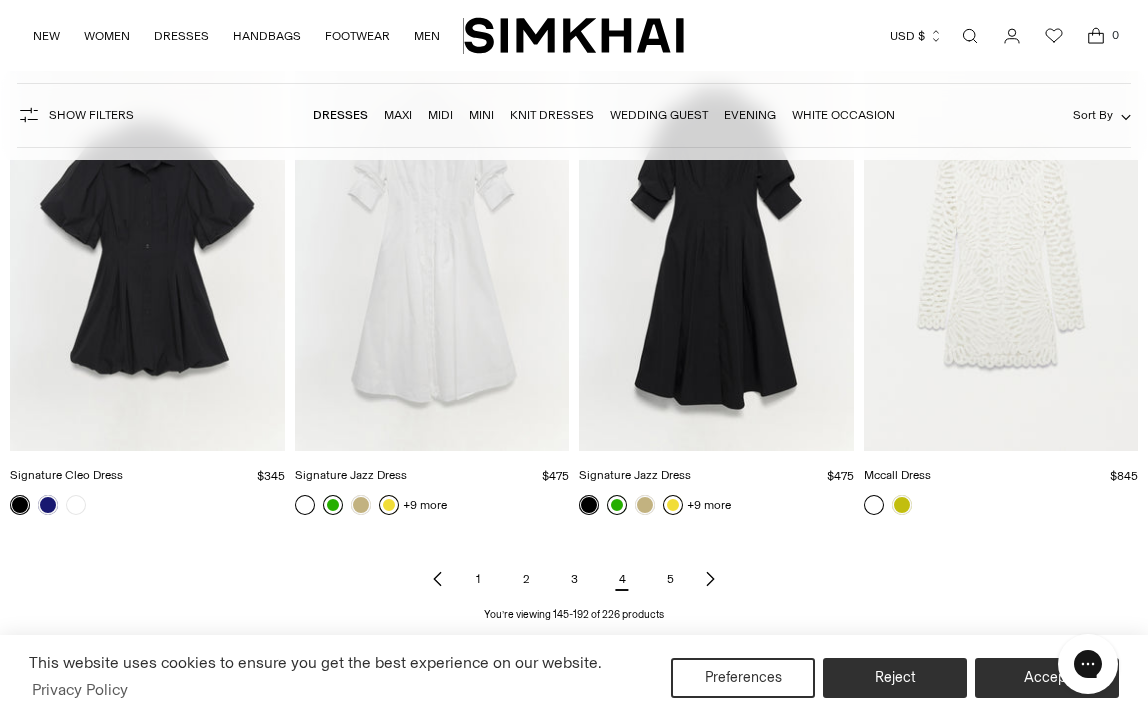 click at bounding box center [333, 505] 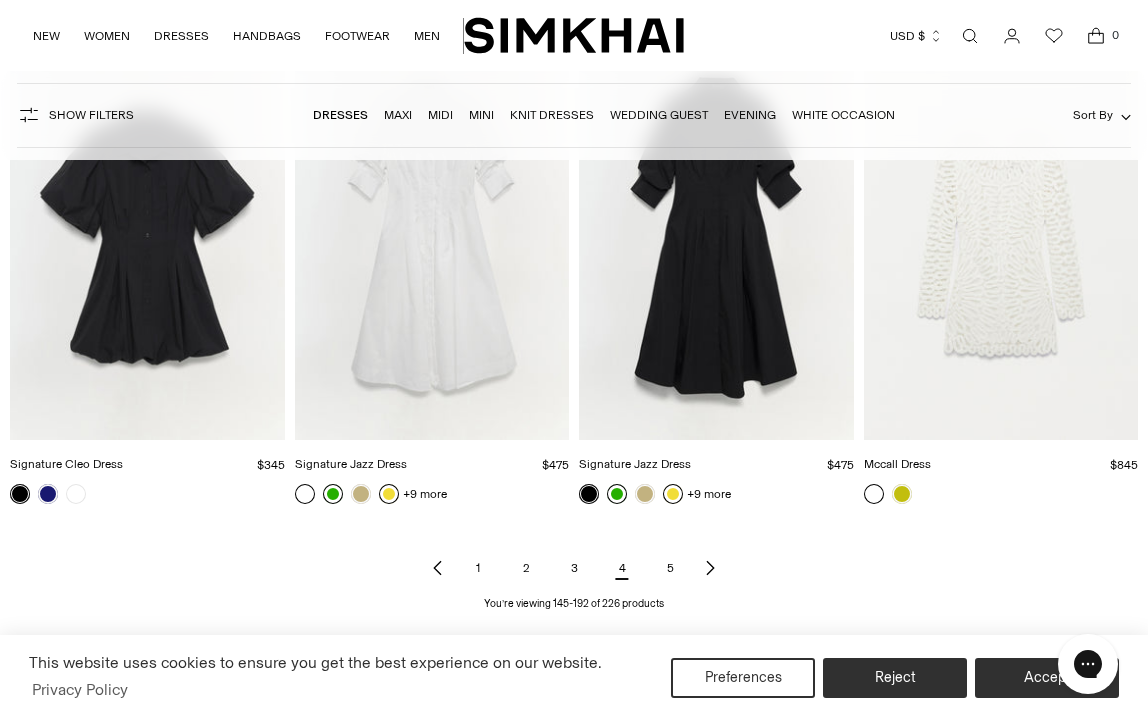 scroll, scrollTop: 5987, scrollLeft: 0, axis: vertical 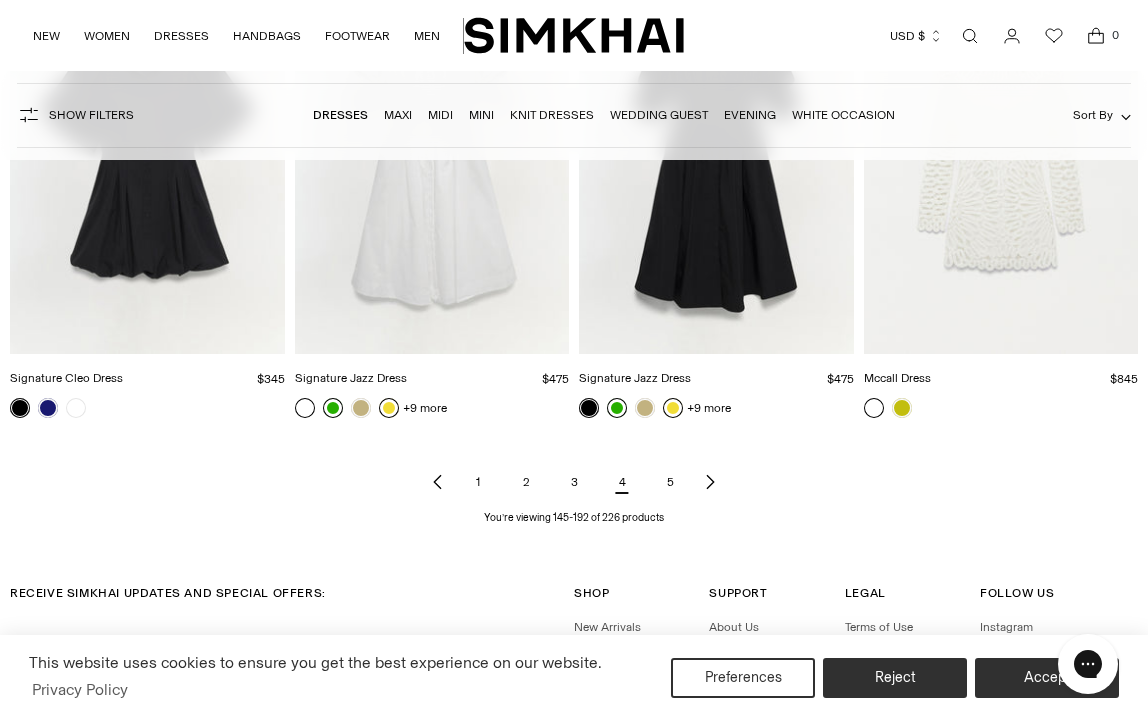 click on "5" at bounding box center [670, 482] 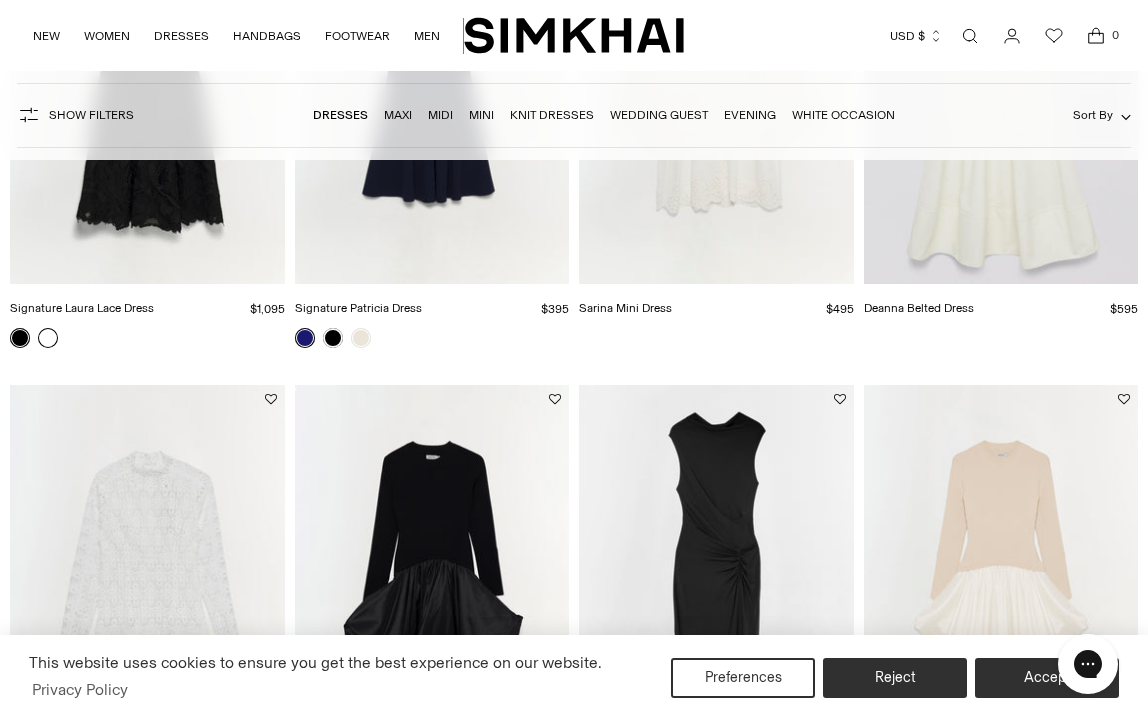 scroll, scrollTop: 0, scrollLeft: 0, axis: both 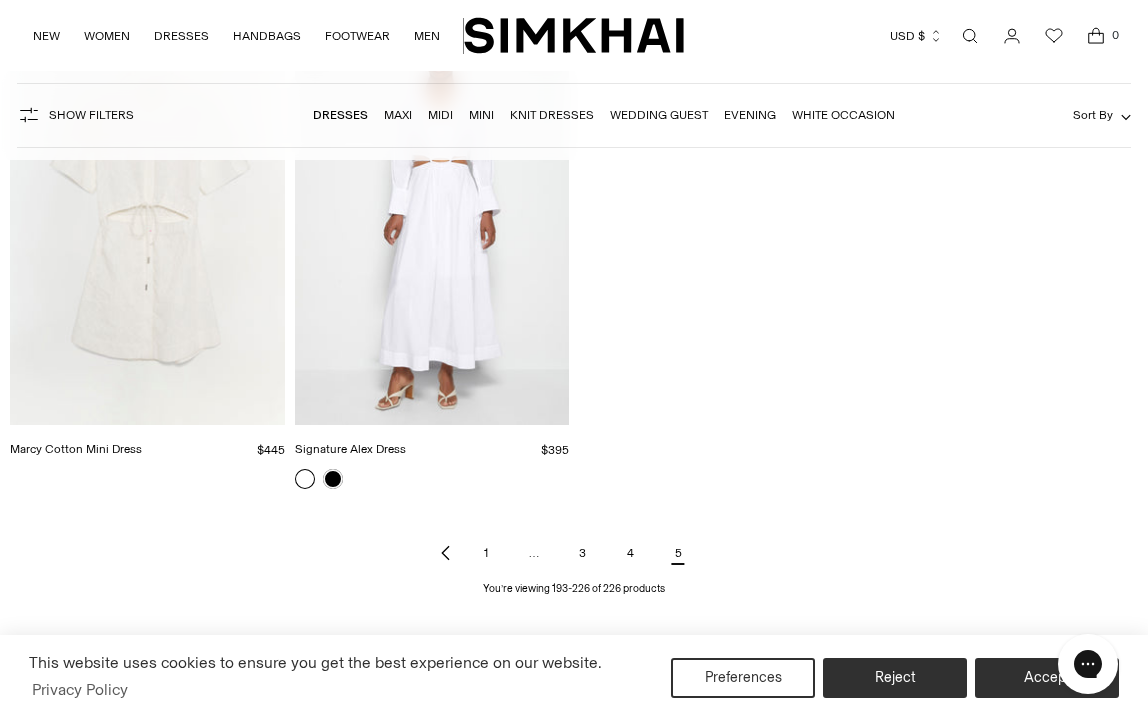 click on "1" at bounding box center (486, 553) 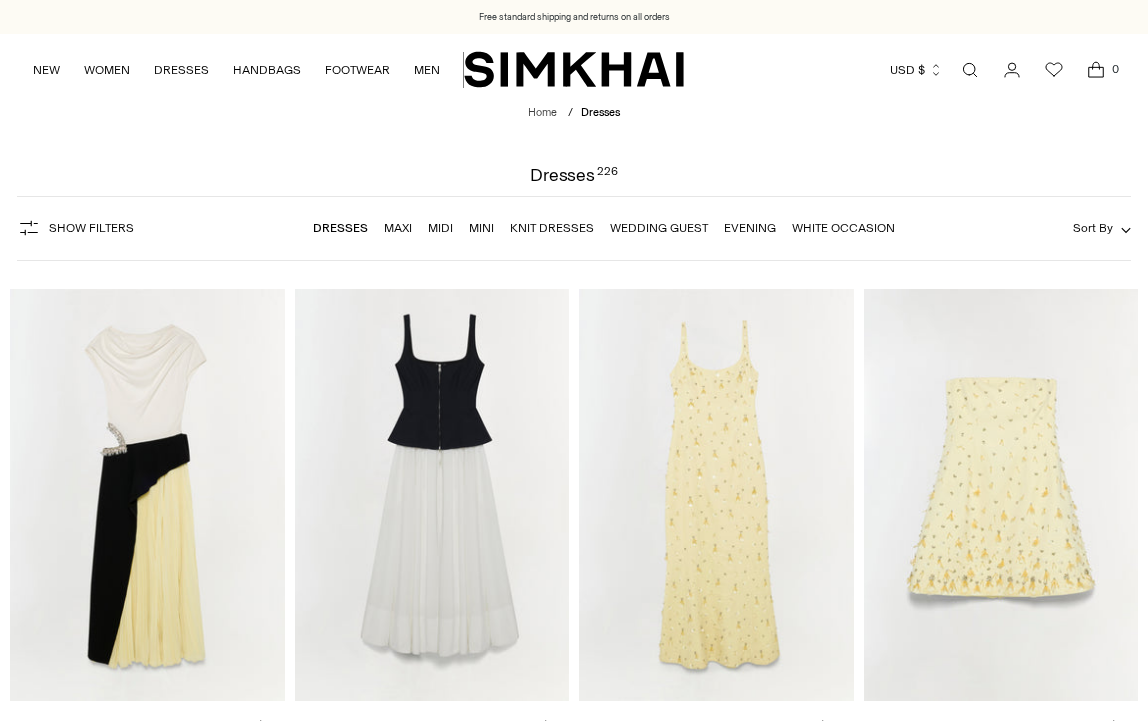 scroll, scrollTop: 0, scrollLeft: 0, axis: both 